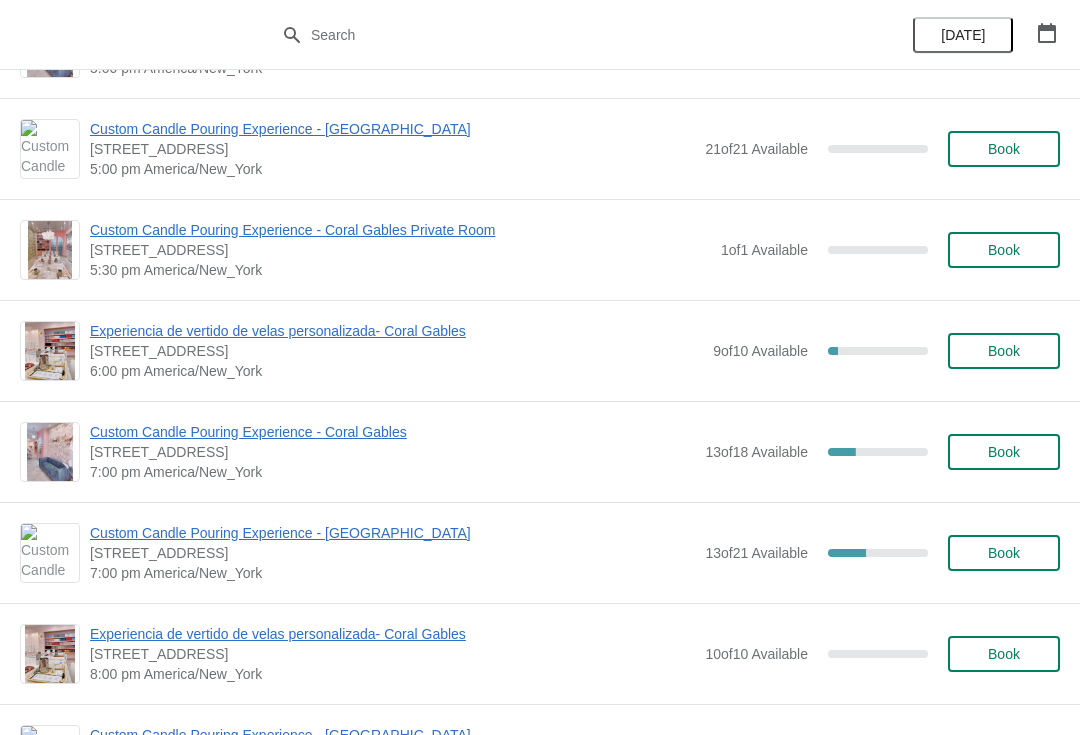 scroll, scrollTop: 996, scrollLeft: 0, axis: vertical 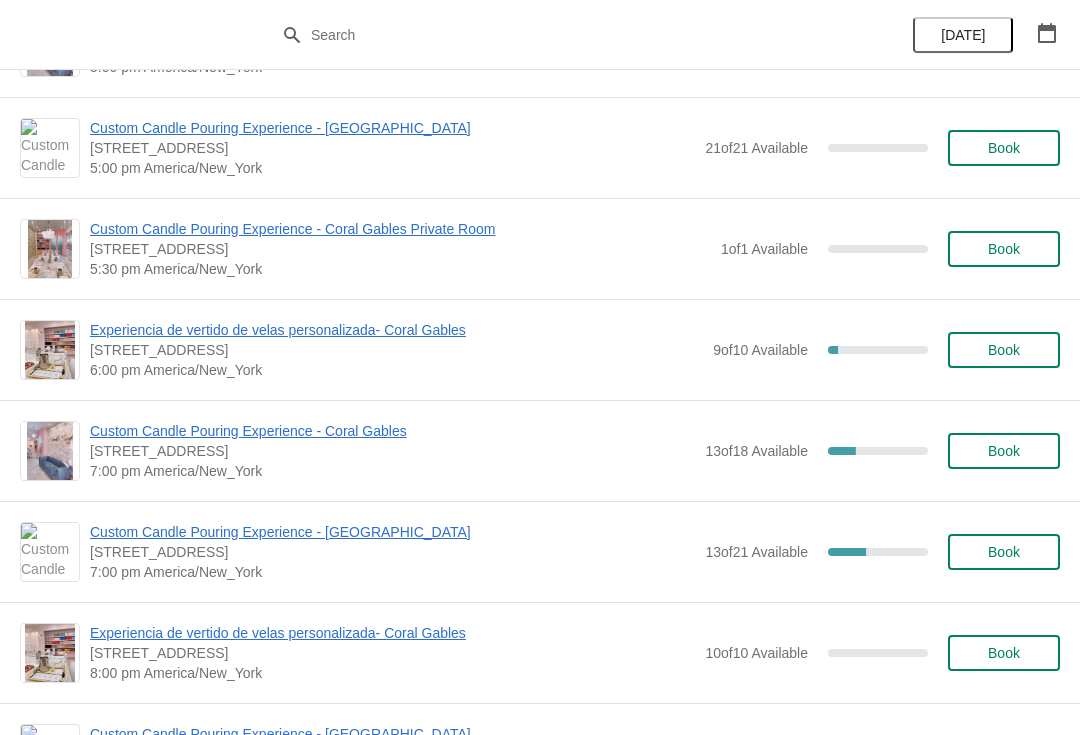 click on "Custom Candle Pouring Experience -  [GEOGRAPHIC_DATA]" at bounding box center (392, 532) 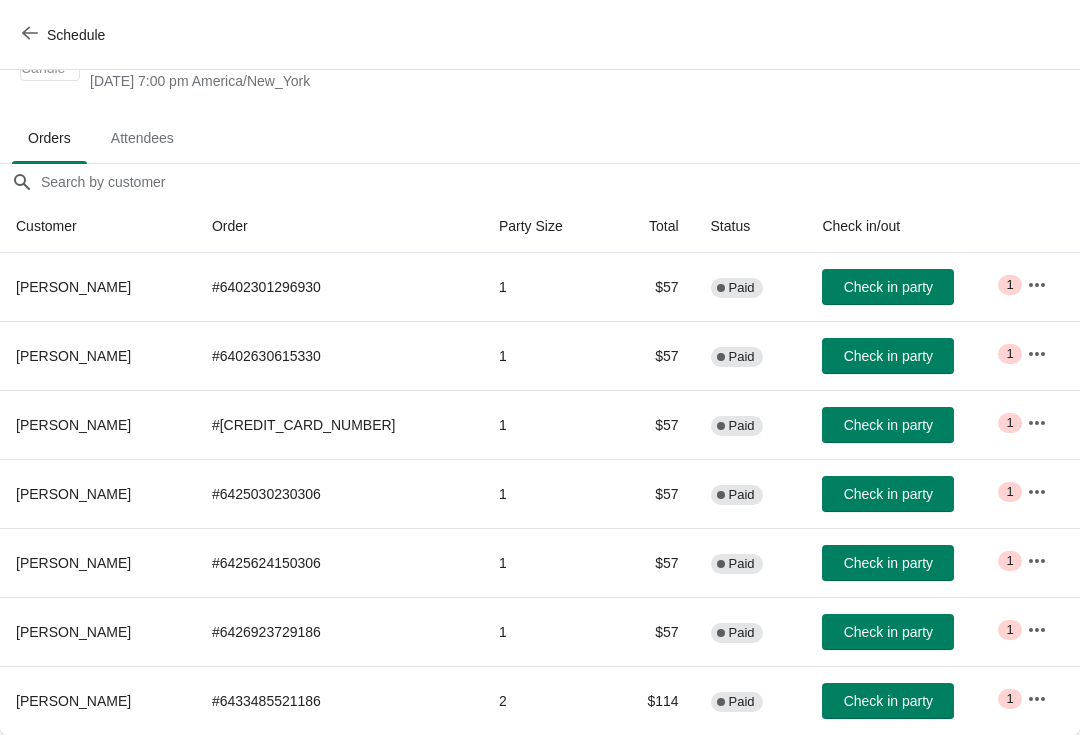 scroll, scrollTop: 79, scrollLeft: 0, axis: vertical 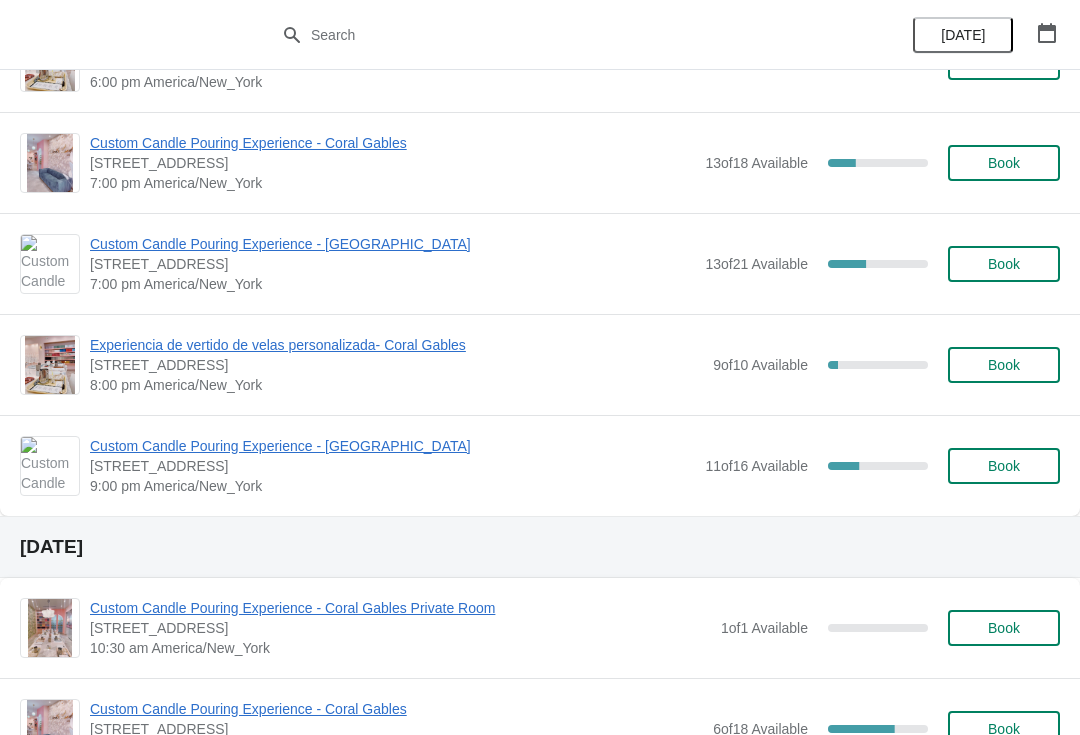 click on "Custom Candle Pouring Experience -  [GEOGRAPHIC_DATA]" at bounding box center [392, 446] 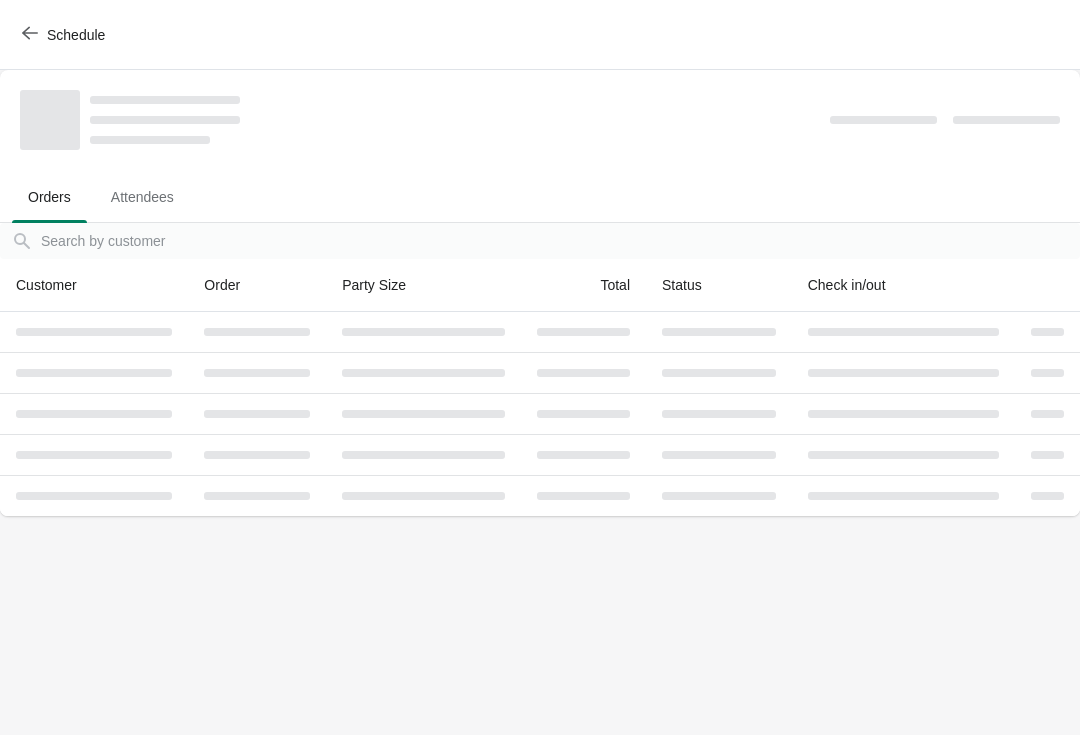 scroll, scrollTop: 0, scrollLeft: 0, axis: both 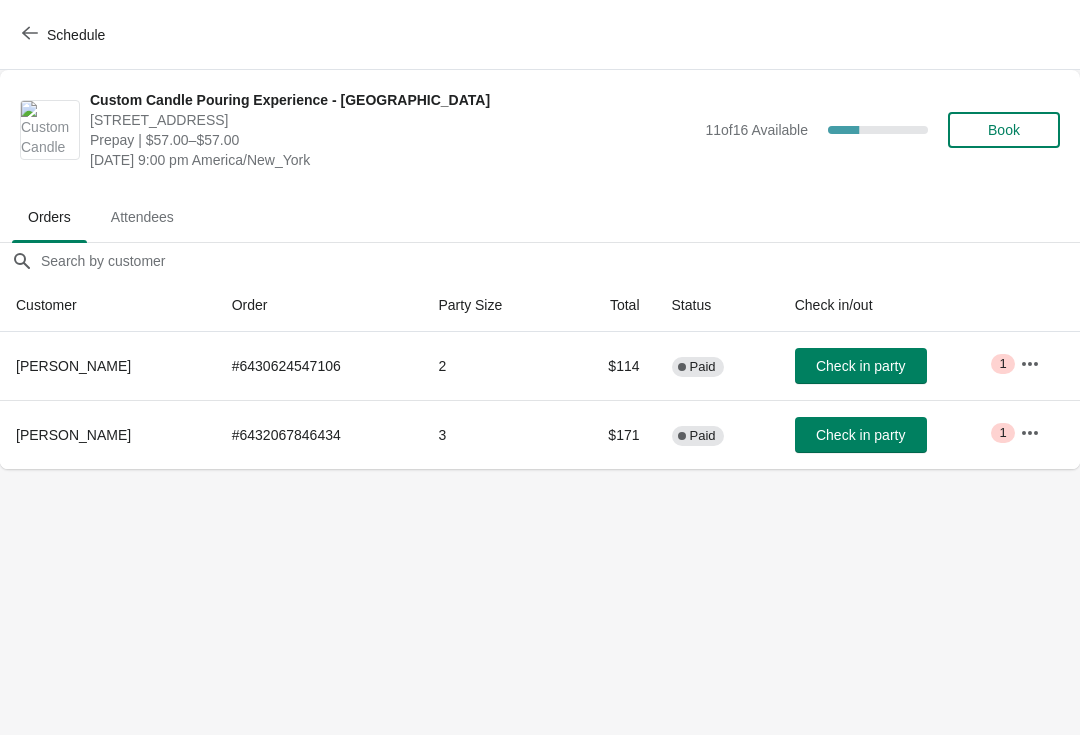 click 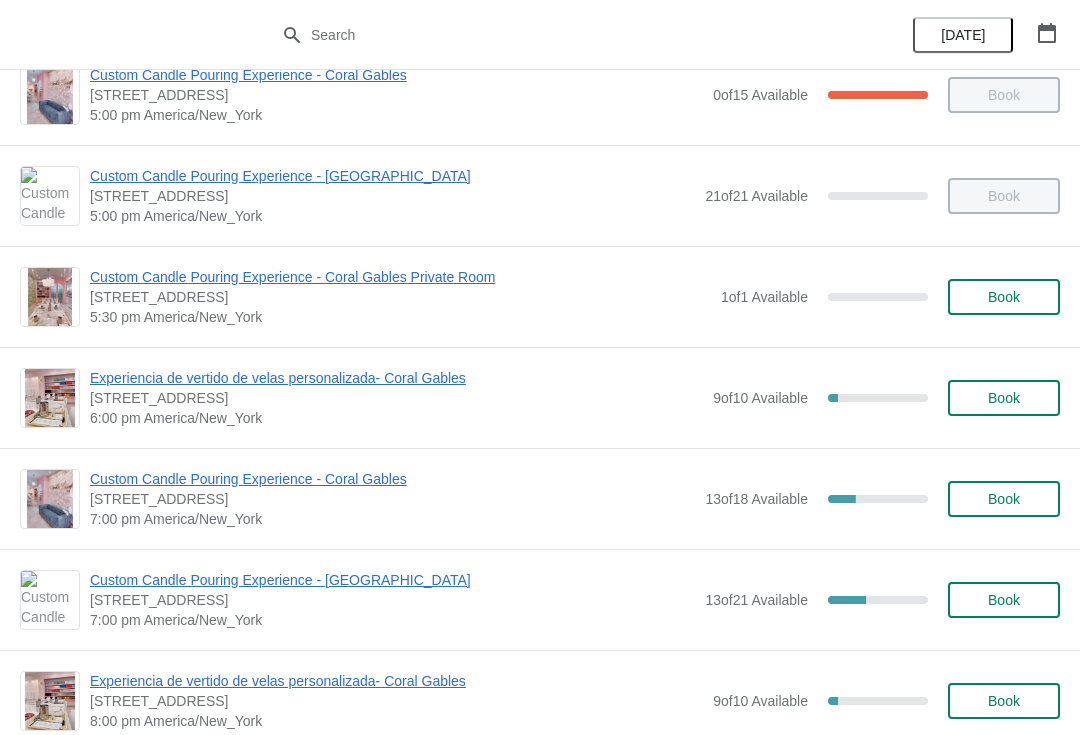 scroll, scrollTop: 978, scrollLeft: 0, axis: vertical 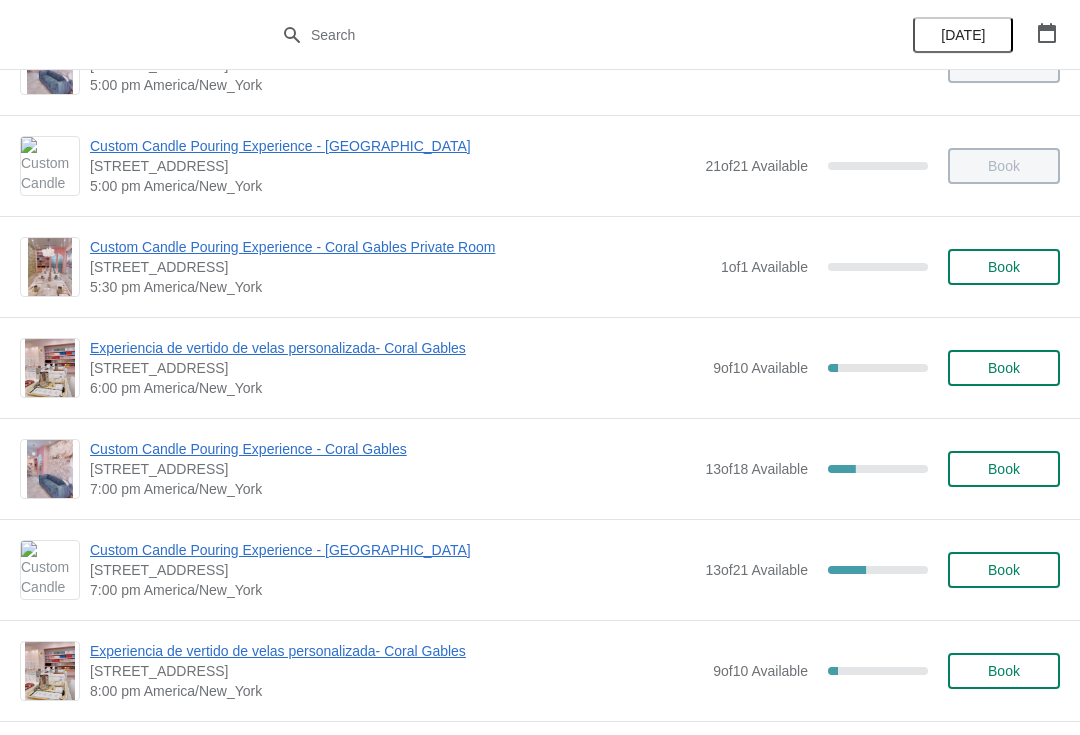 click on "Custom Candle Pouring Experience -  [GEOGRAPHIC_DATA]" at bounding box center (392, 550) 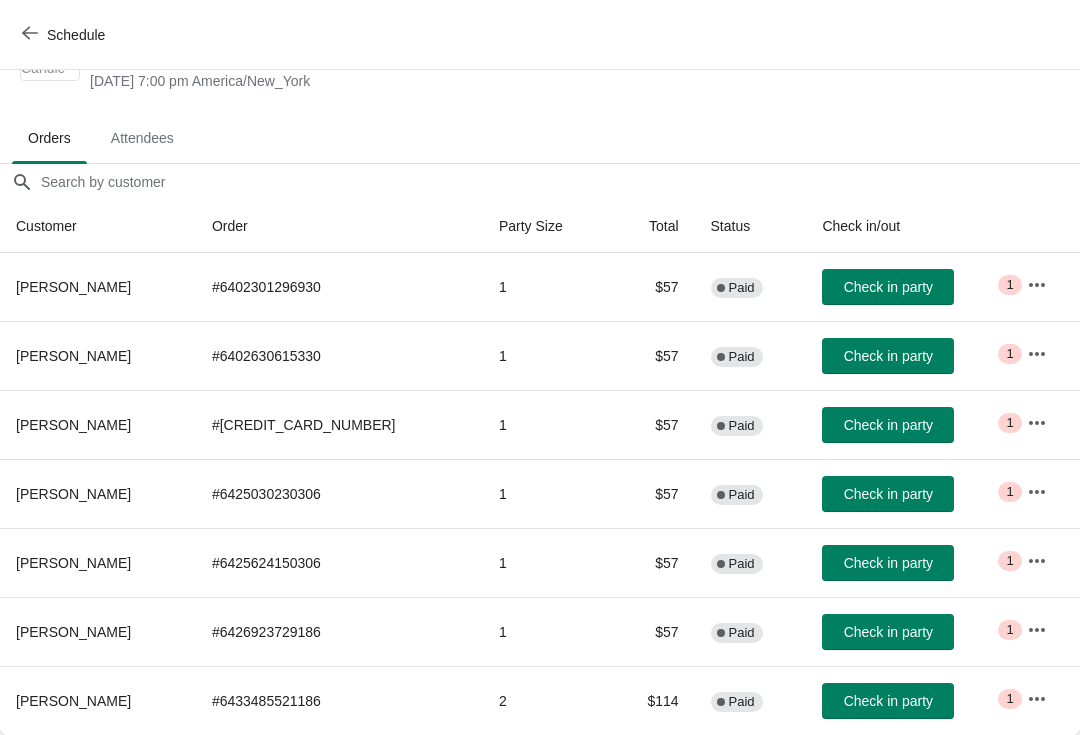 scroll, scrollTop: 79, scrollLeft: 0, axis: vertical 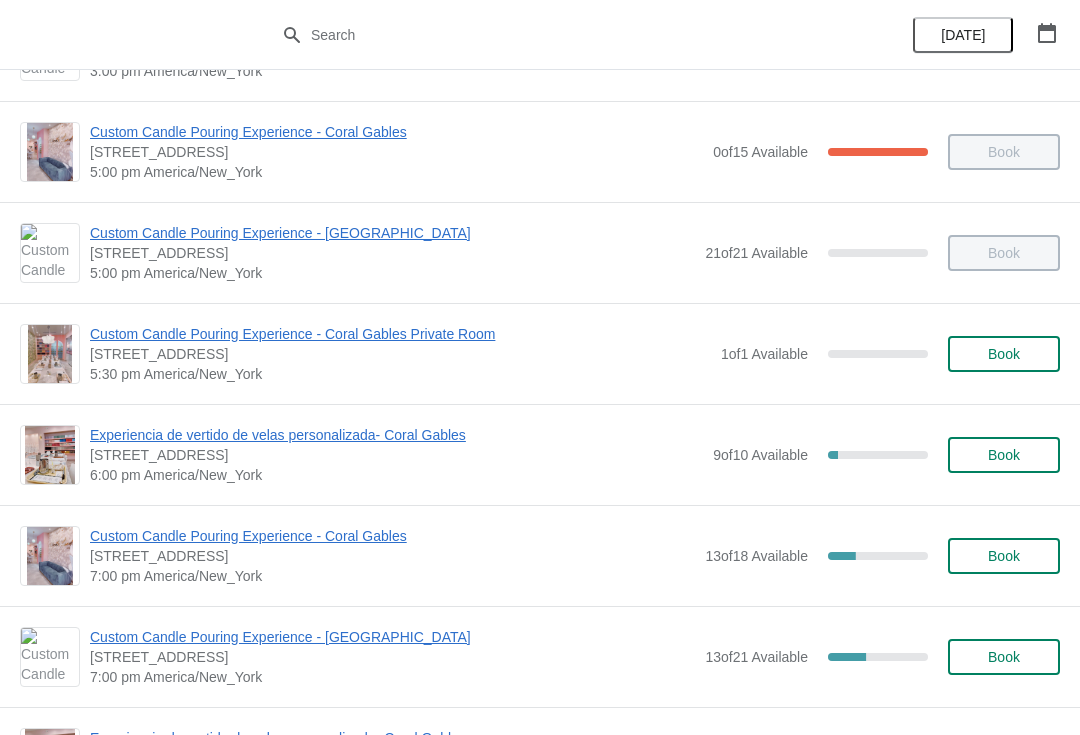 click on "Custom Candle Pouring Experience -  [GEOGRAPHIC_DATA]" at bounding box center [392, 637] 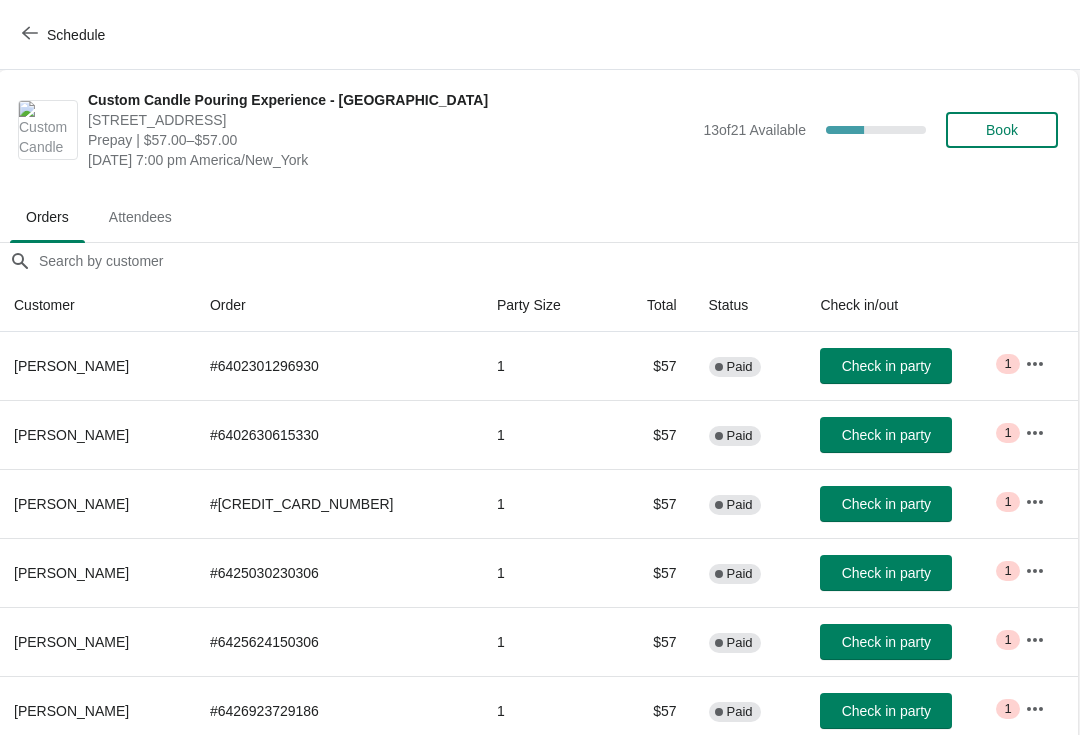 scroll, scrollTop: 0, scrollLeft: 1, axis: horizontal 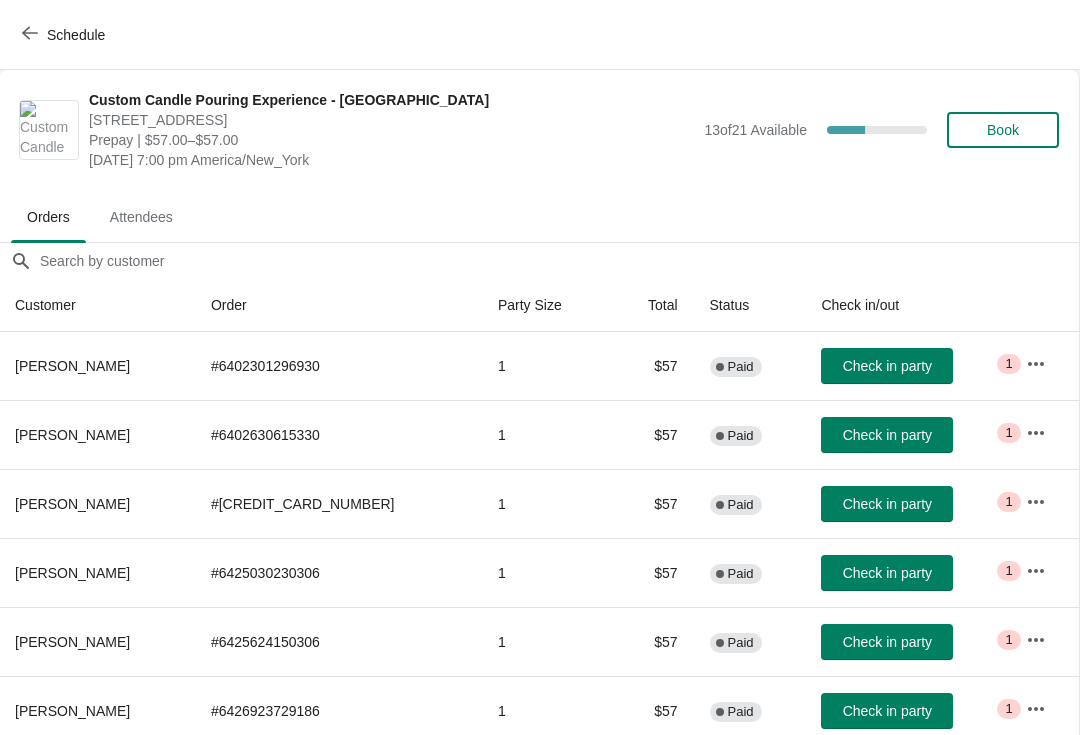 click on "Attendees" at bounding box center [141, 217] 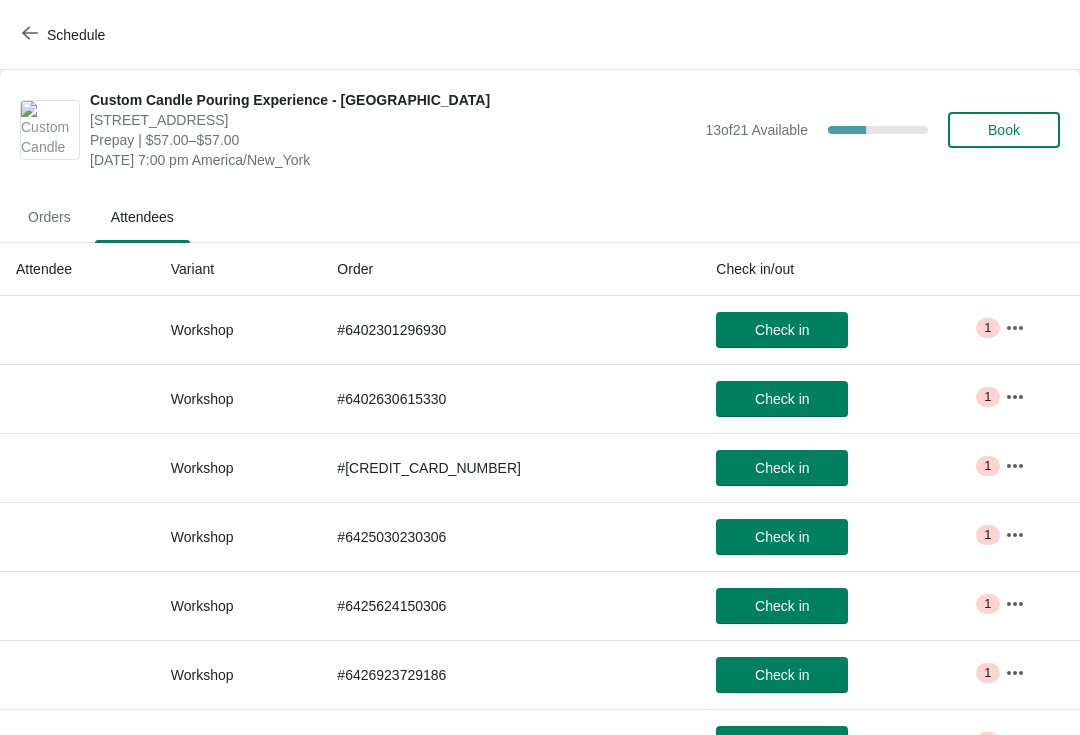 click on "Orders" at bounding box center [49, 217] 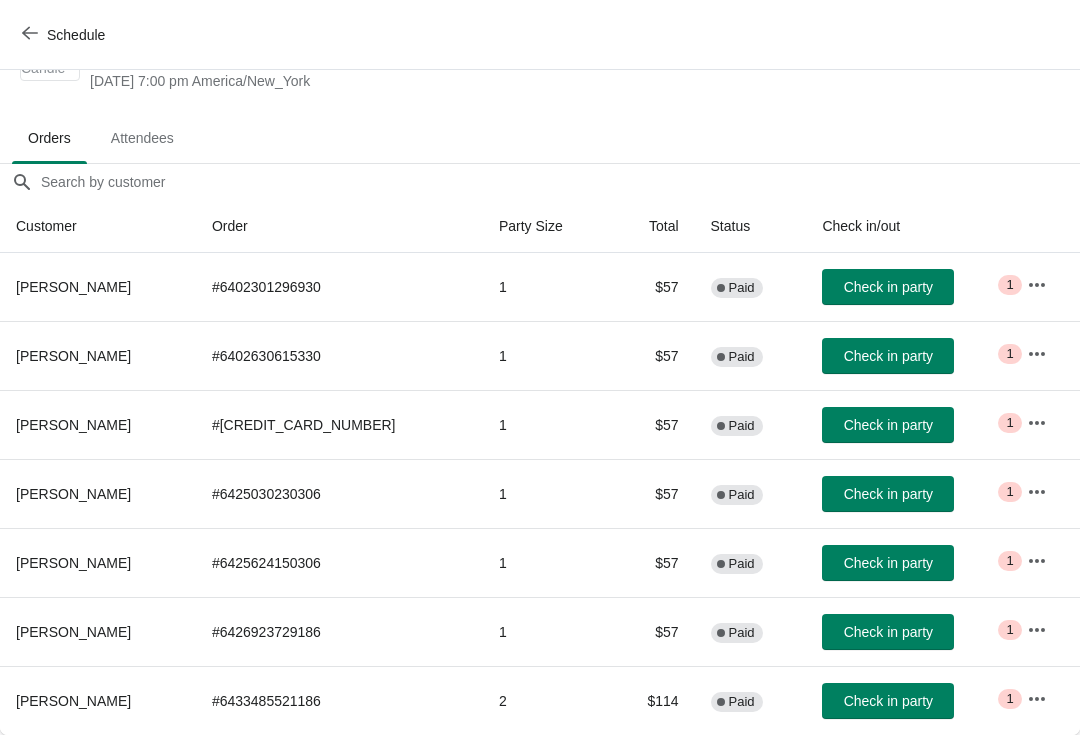 scroll, scrollTop: 79, scrollLeft: 0, axis: vertical 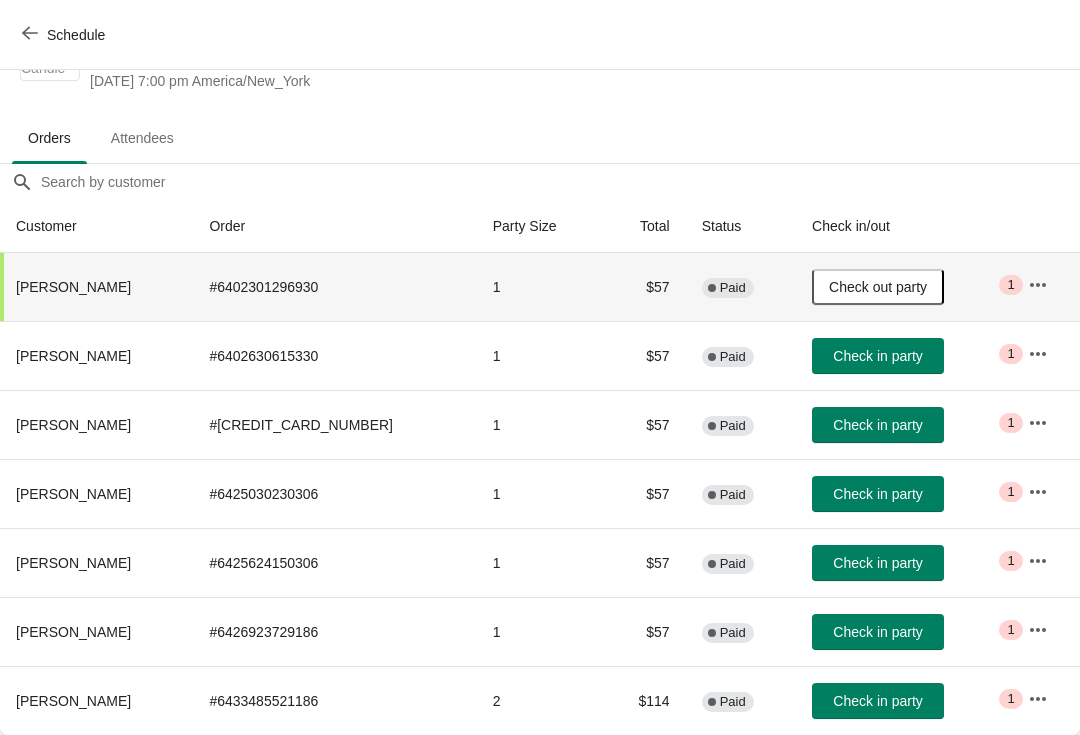click on "Check in party" at bounding box center (878, 632) 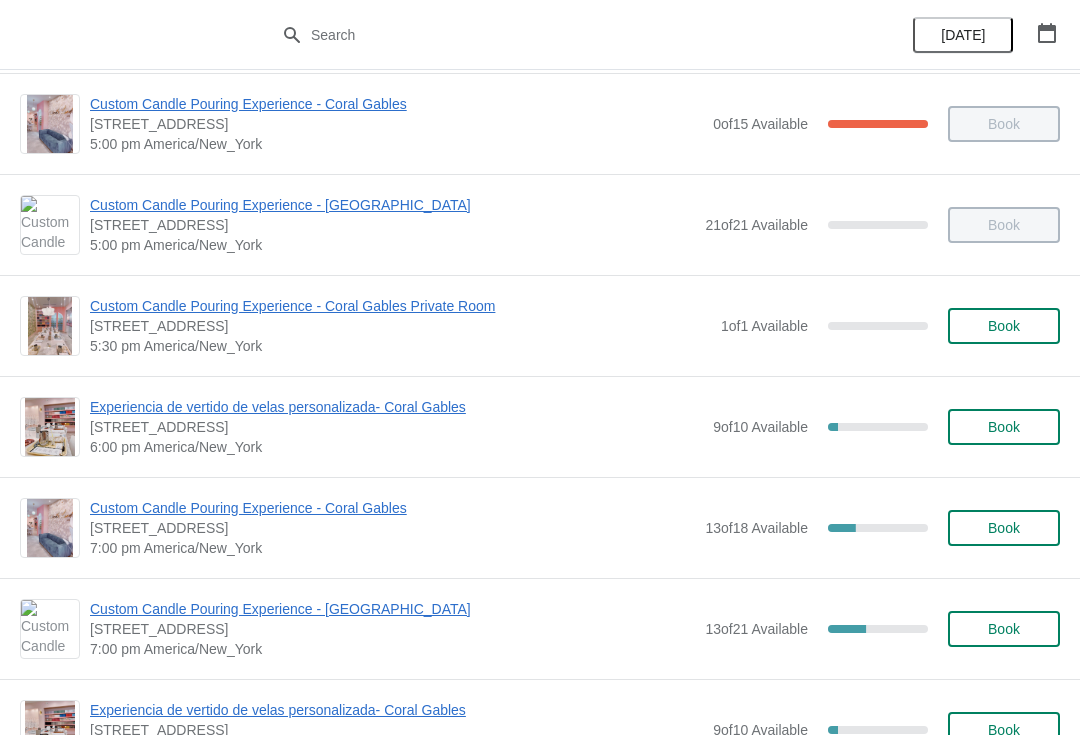 scroll, scrollTop: 921, scrollLeft: 0, axis: vertical 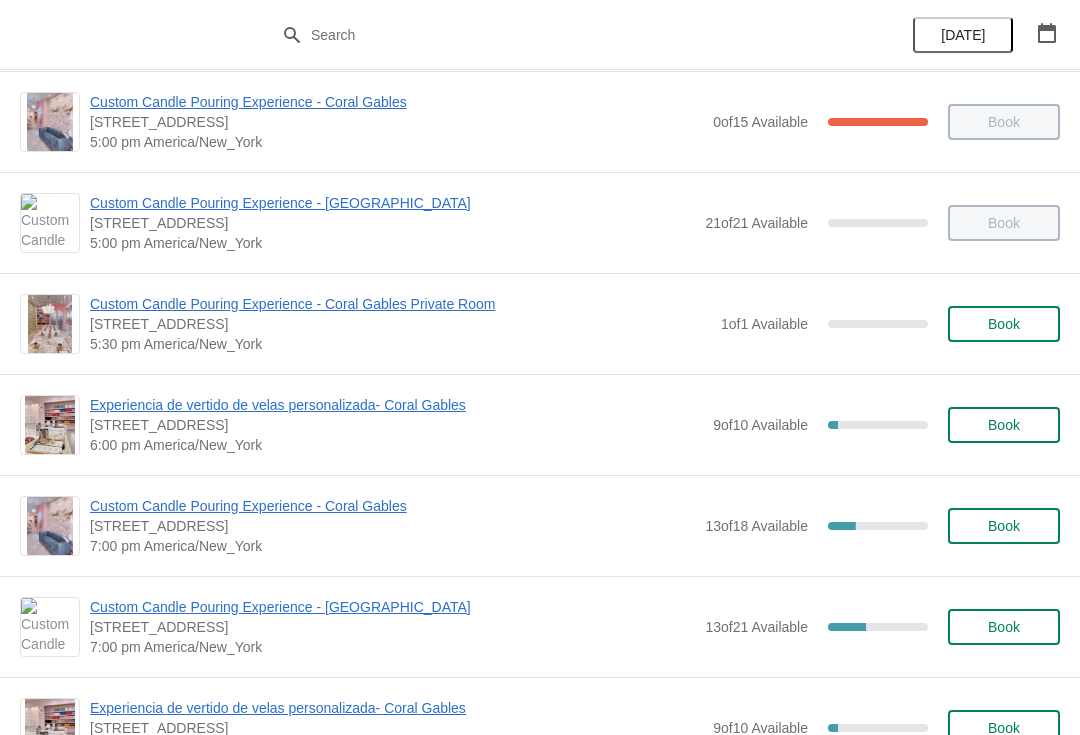 click on "[STREET_ADDRESS]" at bounding box center [392, 627] 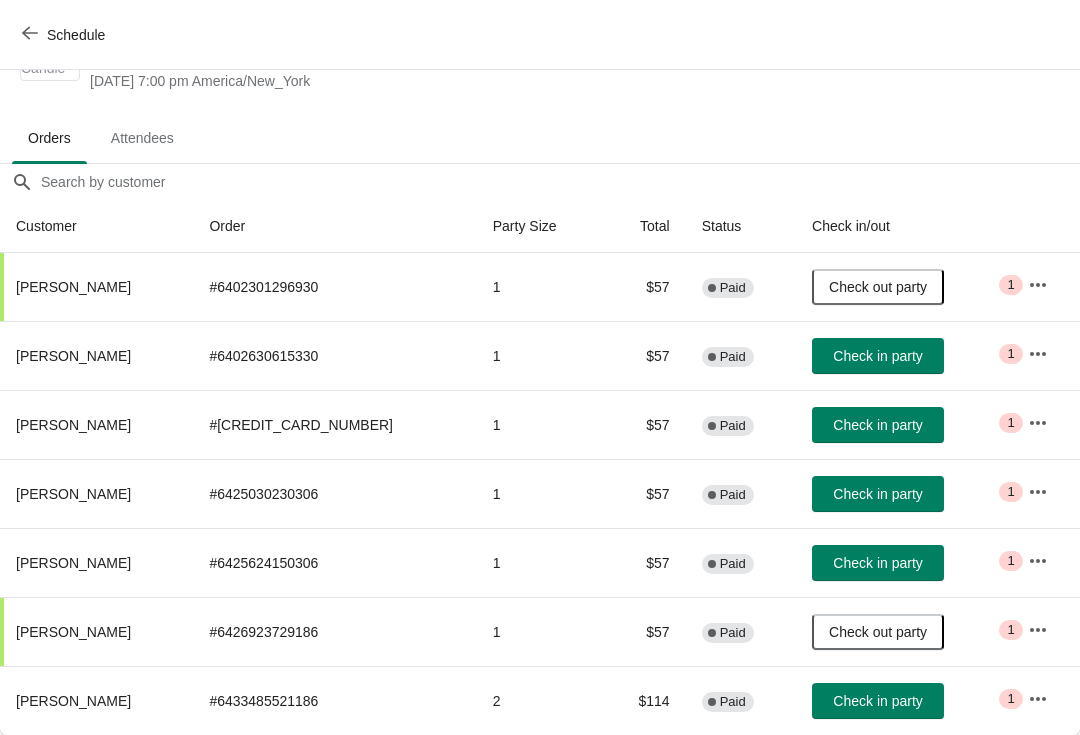 scroll, scrollTop: 79, scrollLeft: 0, axis: vertical 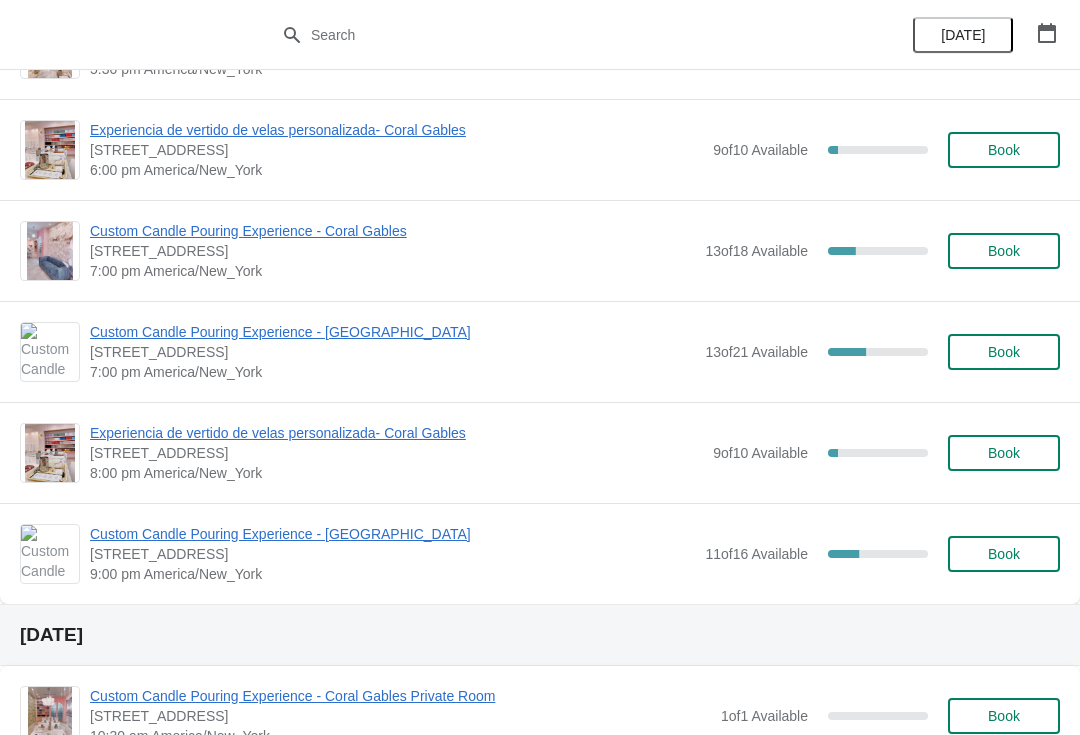click on "Custom Candle Pouring Experience -  [GEOGRAPHIC_DATA]" at bounding box center (392, 534) 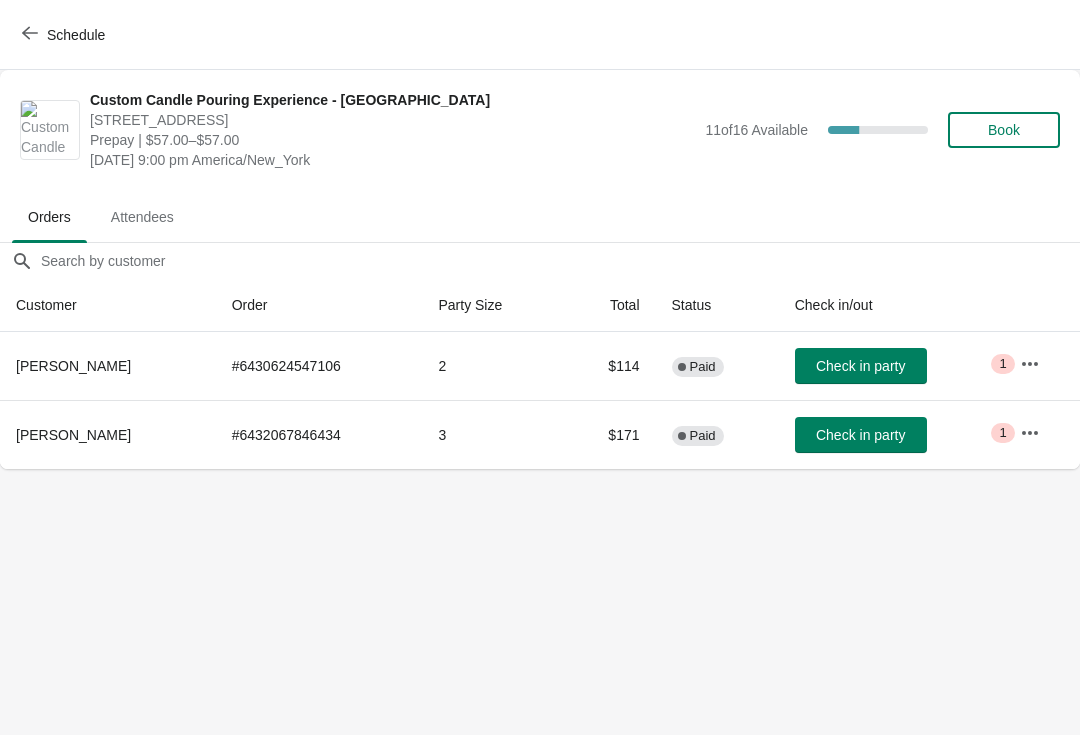 click on "Schedule" at bounding box center (76, 35) 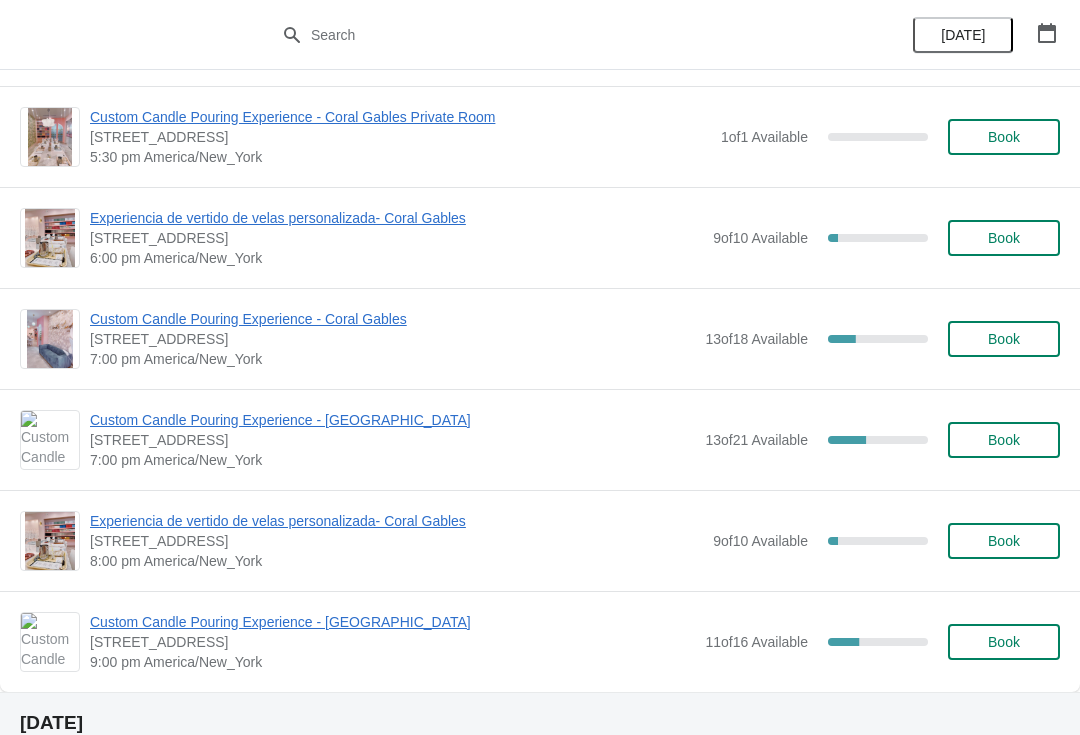 scroll, scrollTop: 1134, scrollLeft: 0, axis: vertical 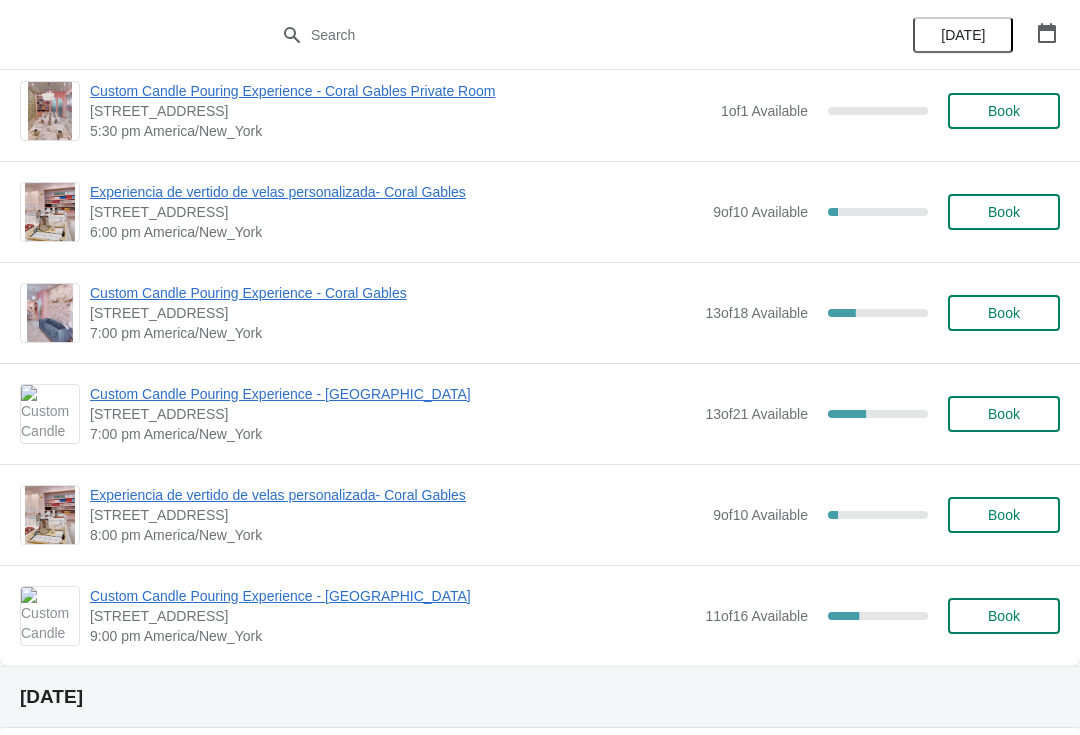click on "Custom Candle Pouring Experience -  [GEOGRAPHIC_DATA]" at bounding box center (392, 394) 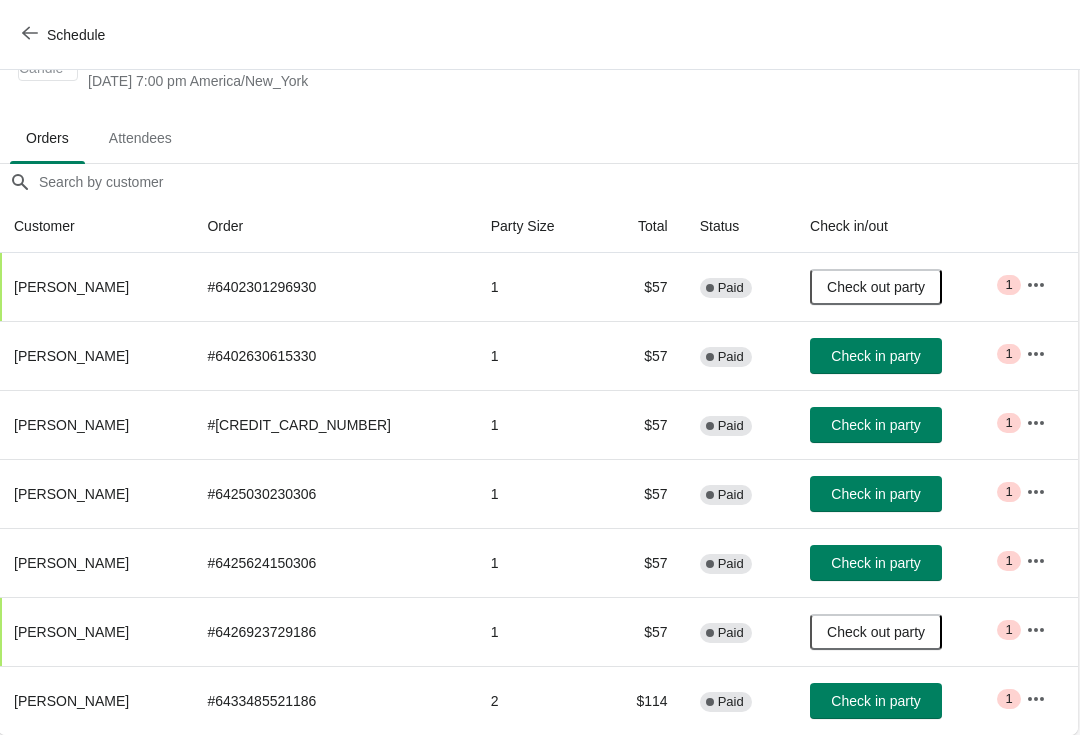 scroll, scrollTop: 79, scrollLeft: 1, axis: both 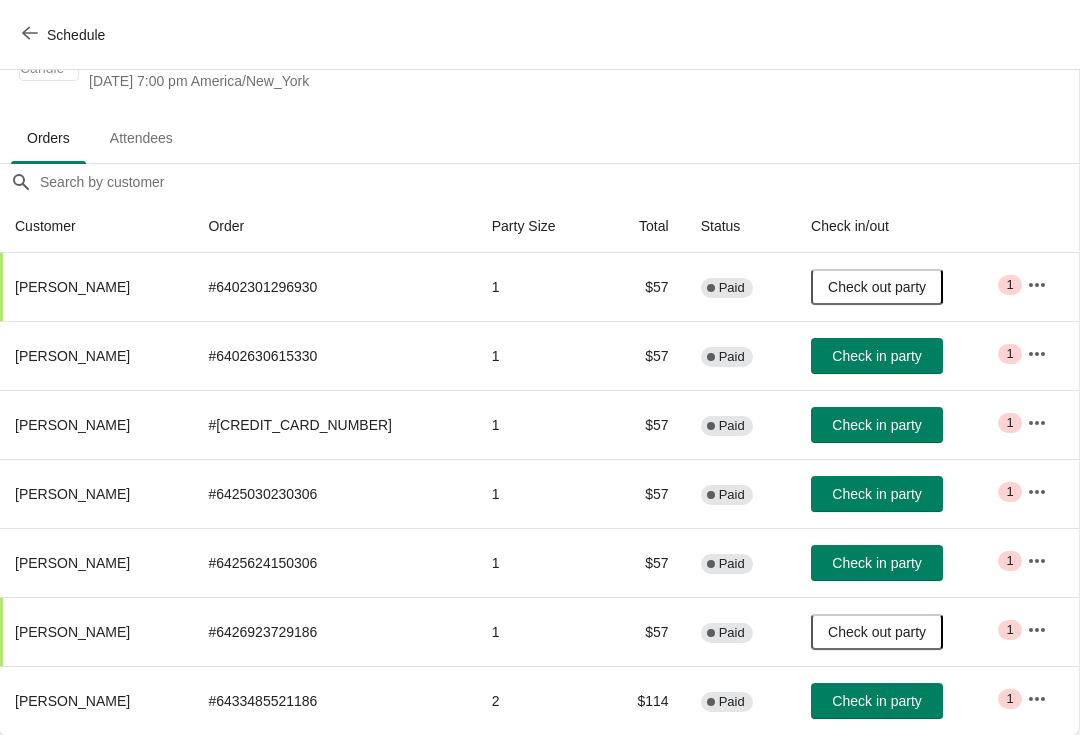 click at bounding box center [1037, 699] 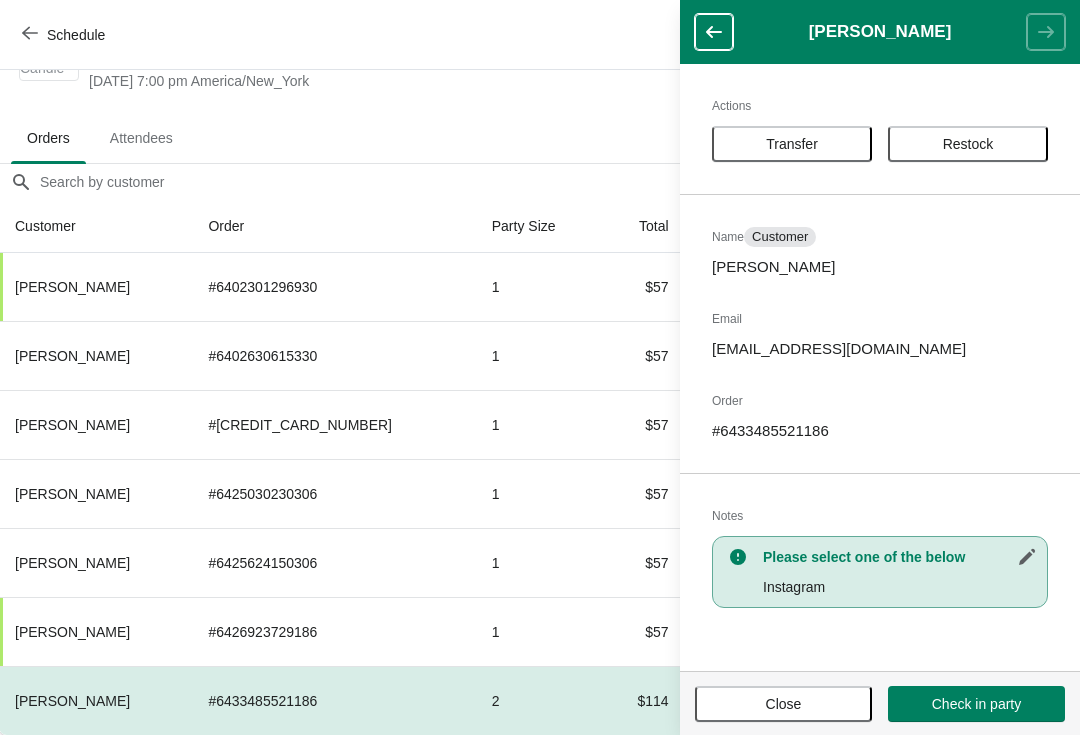 click on "Transfer" at bounding box center (792, 144) 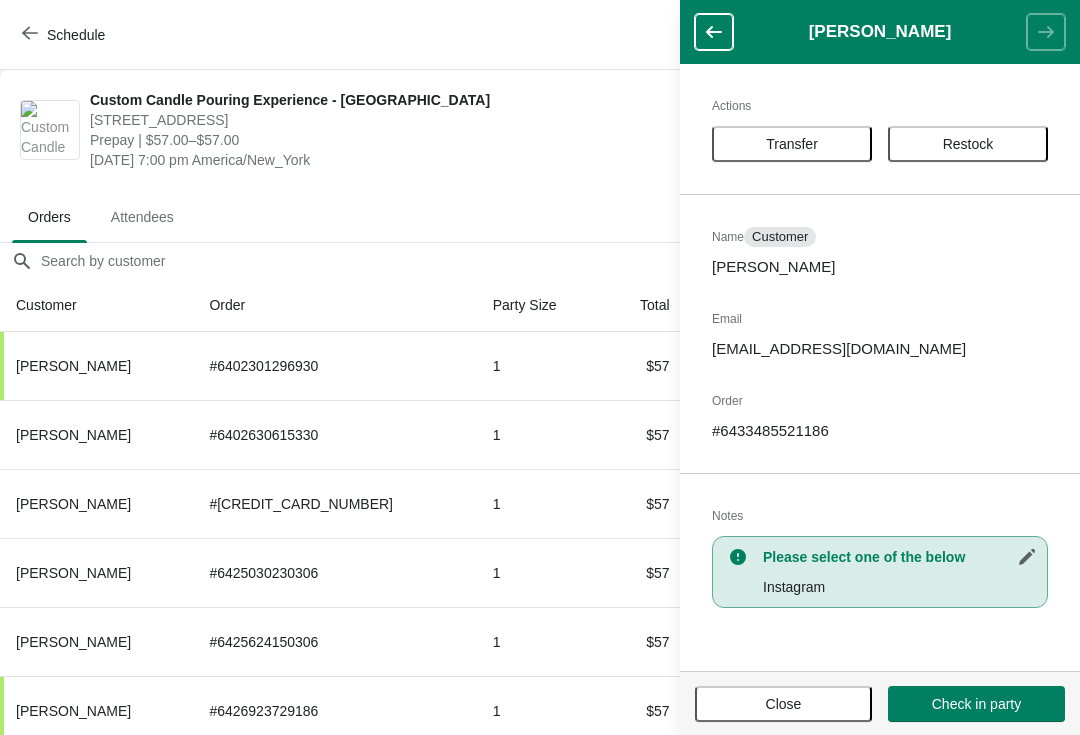 scroll, scrollTop: 79, scrollLeft: 0, axis: vertical 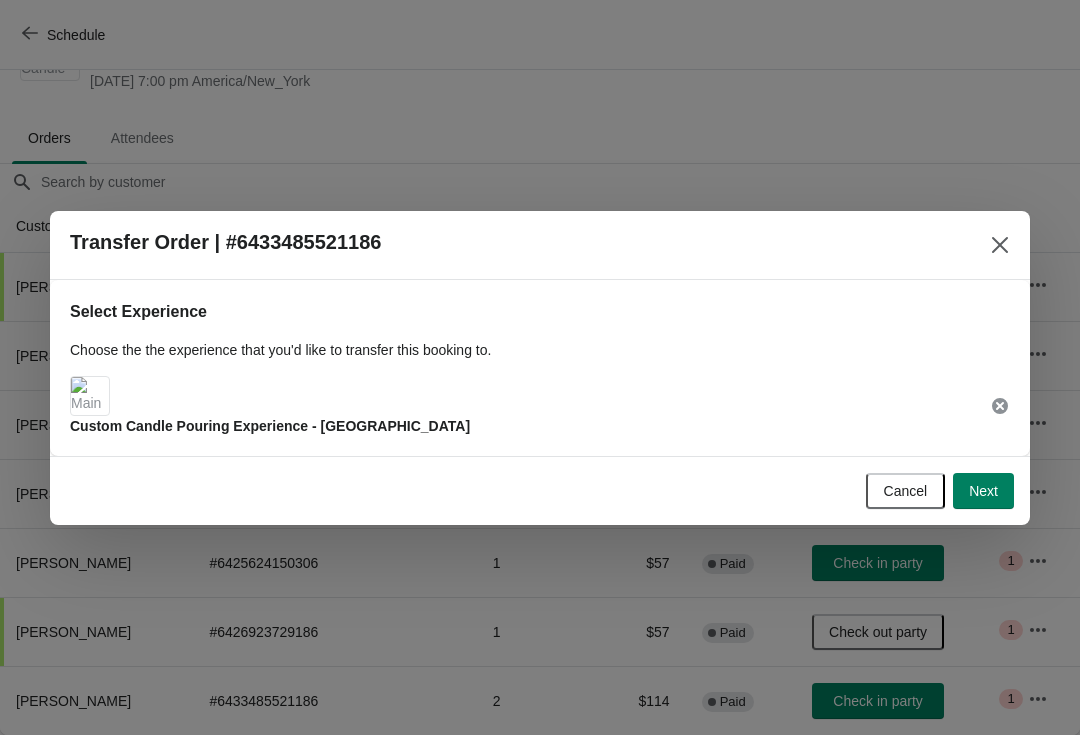 click on "Next" at bounding box center (983, 491) 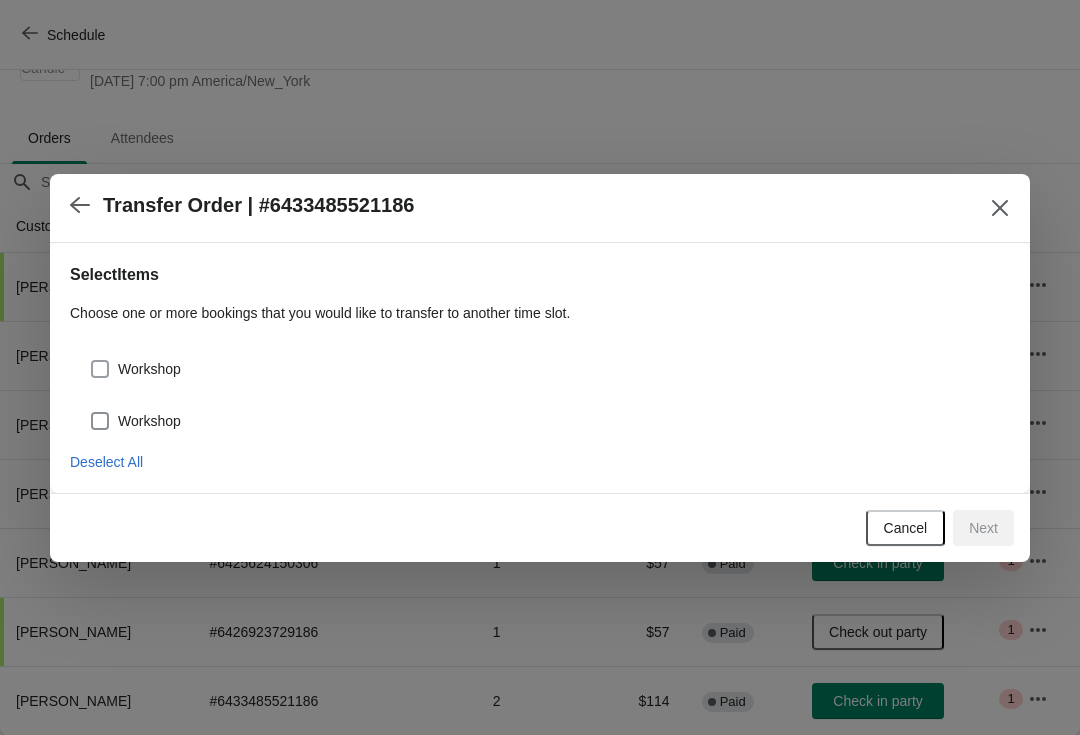 click on "Workshop" at bounding box center [149, 369] 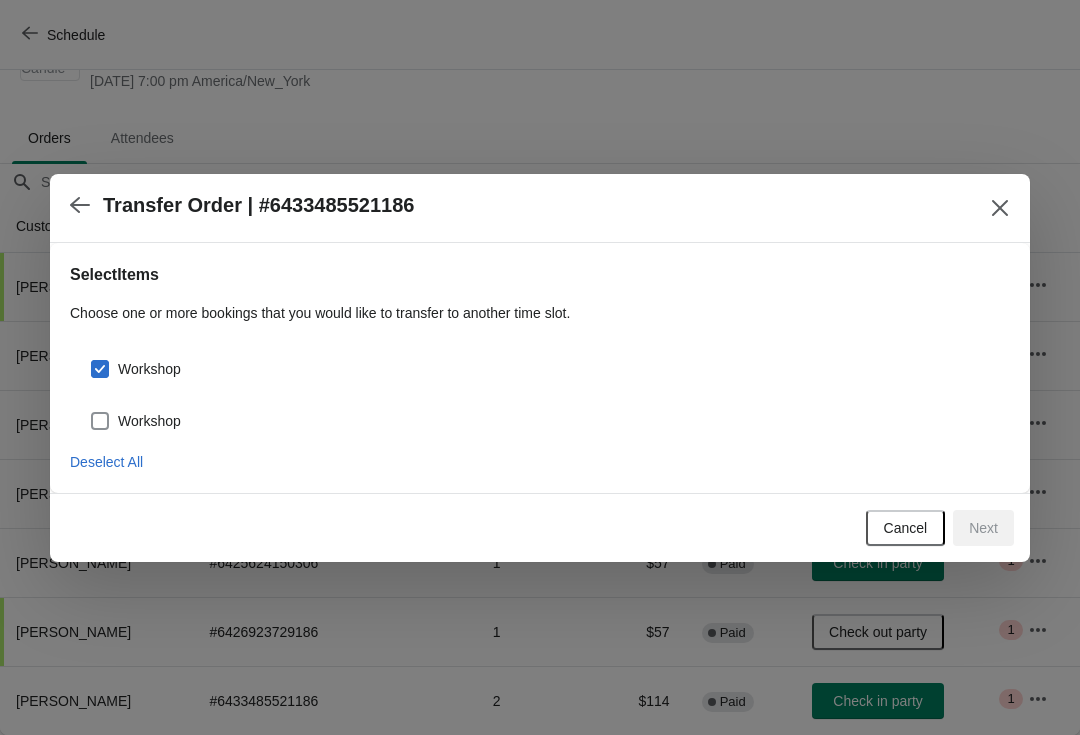 checkbox on "true" 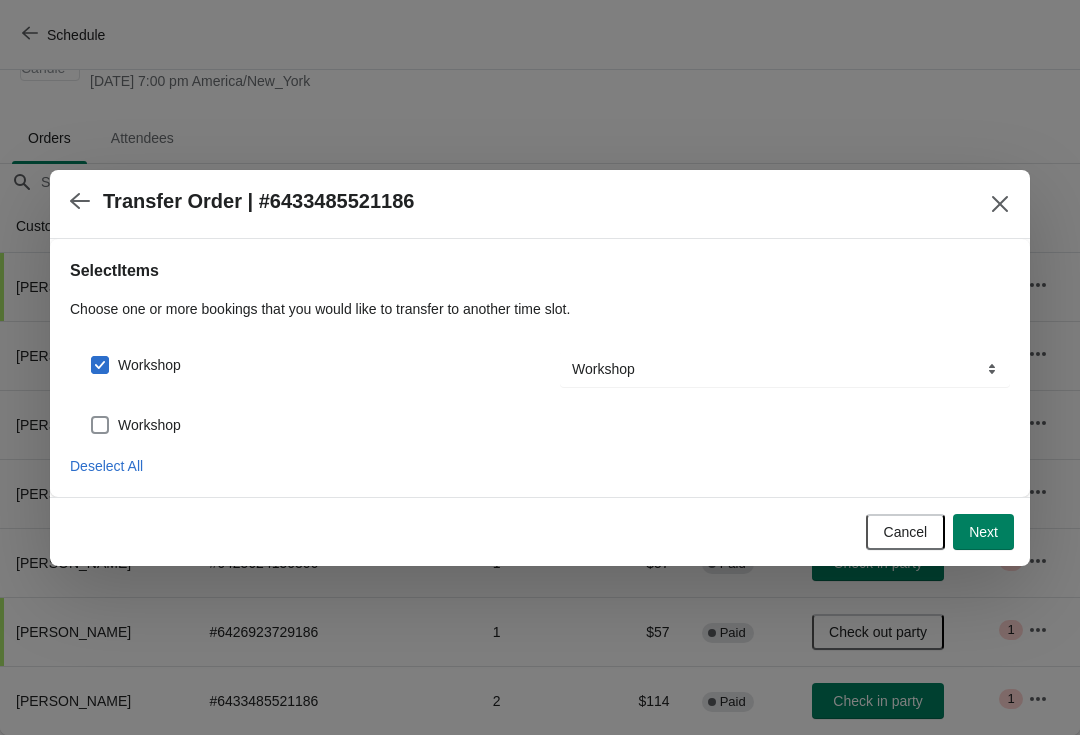 click at bounding box center [100, 425] 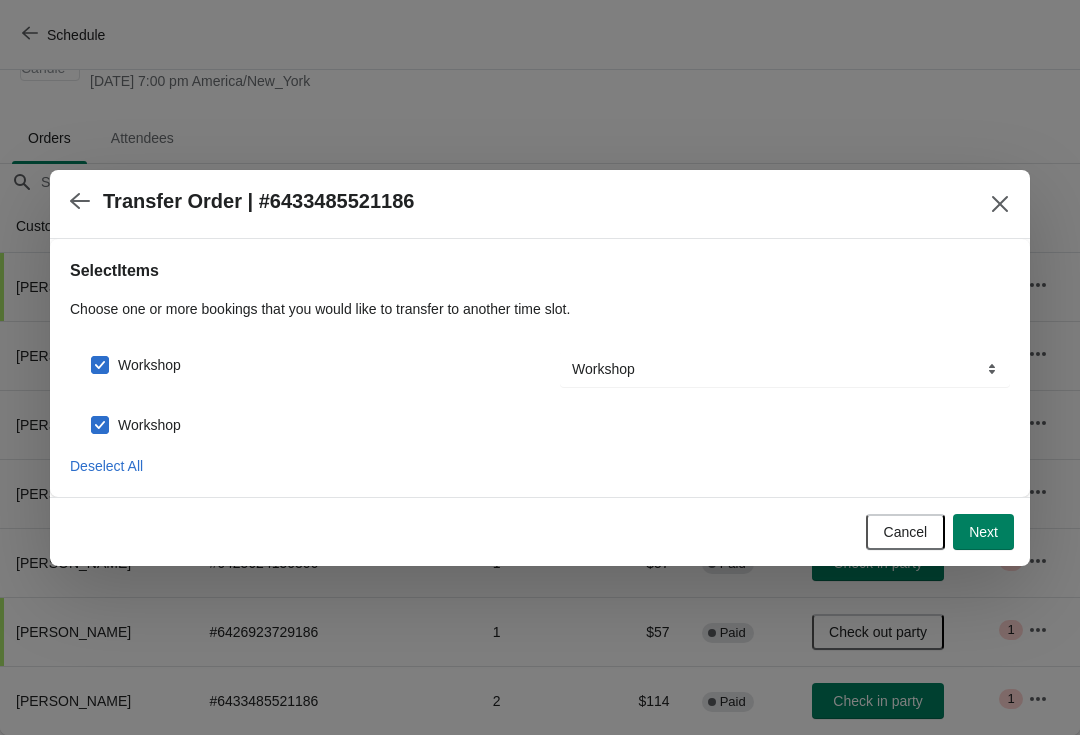 checkbox on "true" 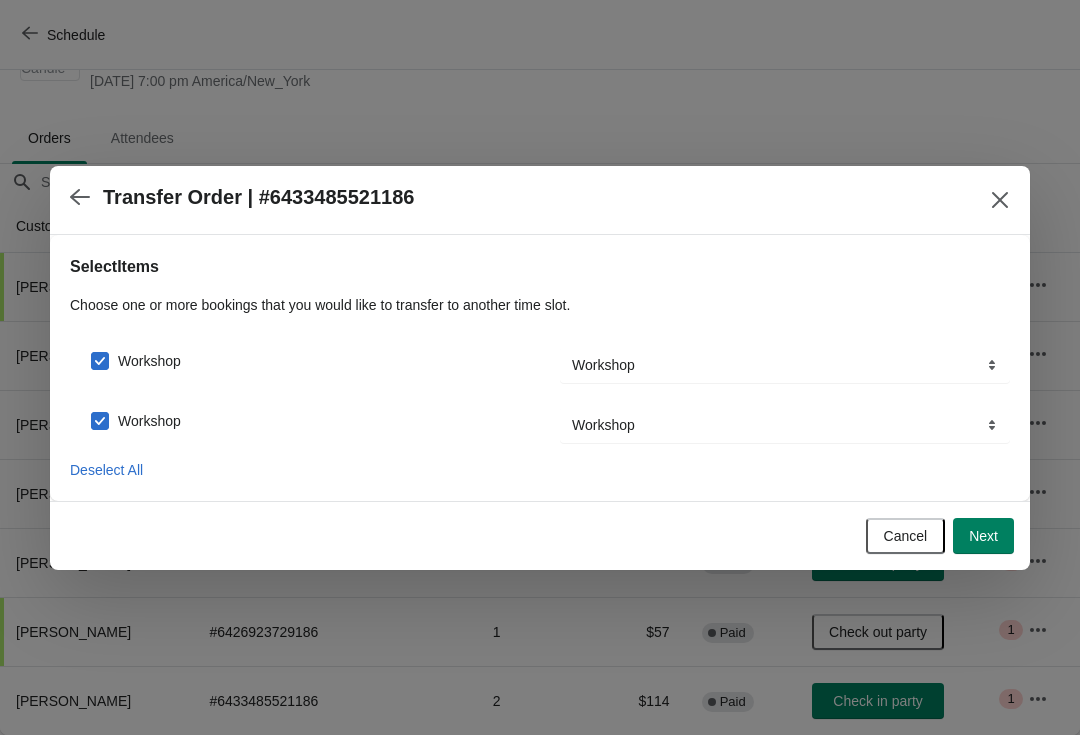 click on "Next" at bounding box center [983, 536] 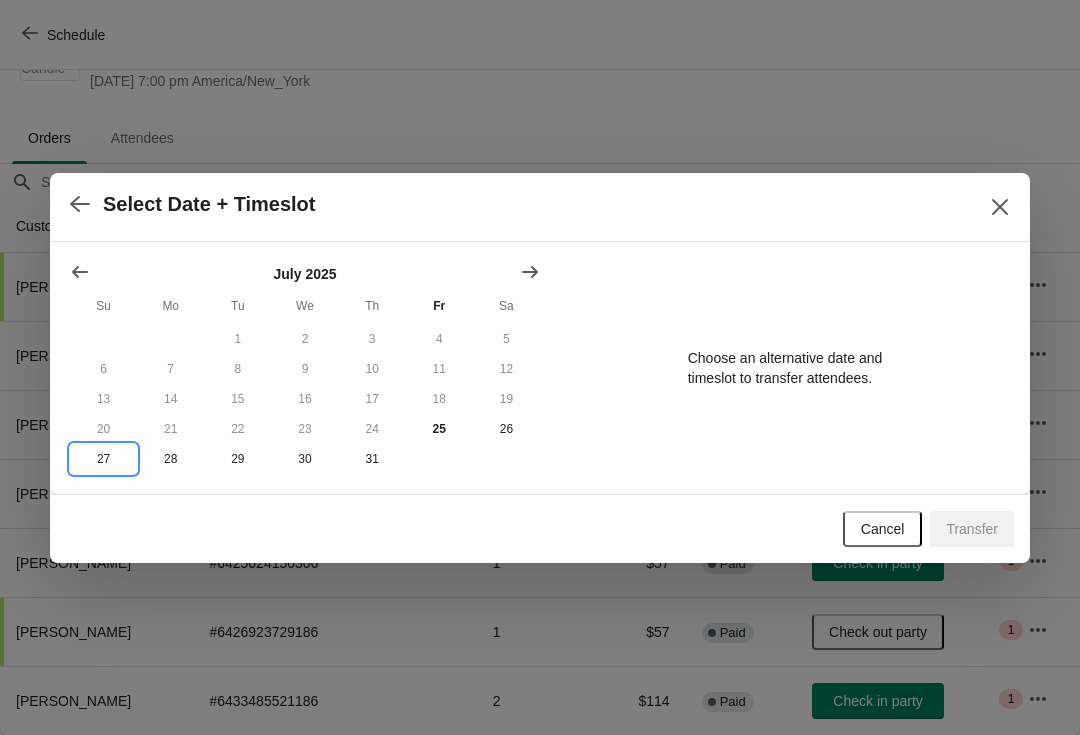 click on "27" at bounding box center [103, 459] 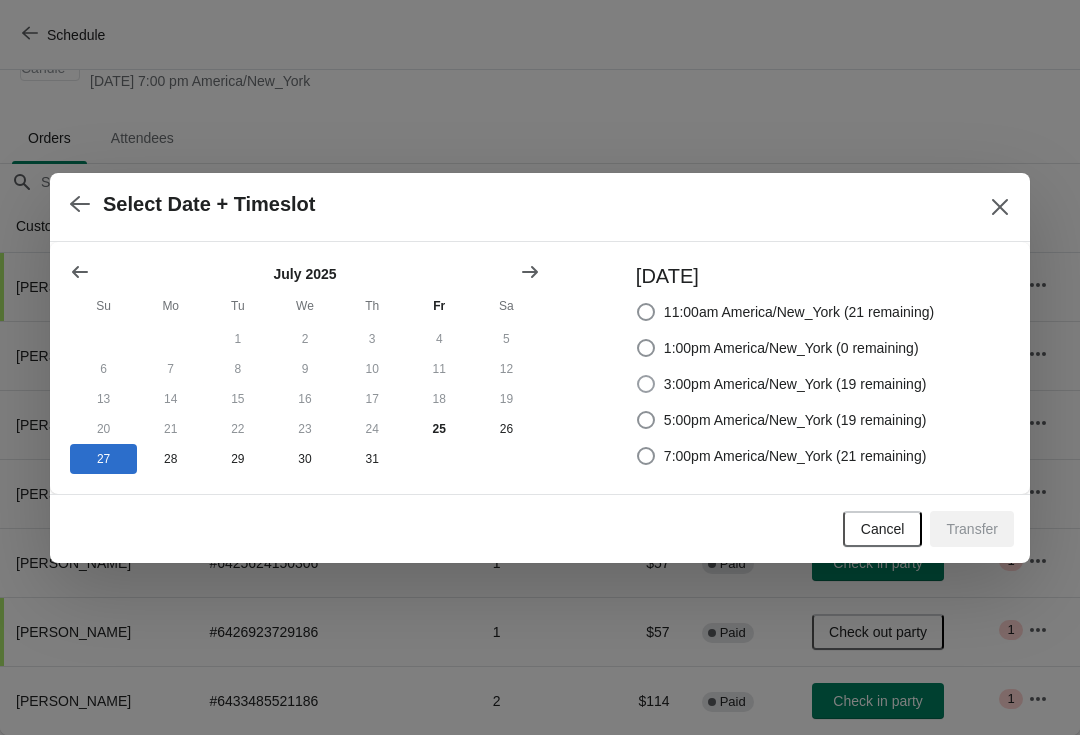 click at bounding box center (646, 384) 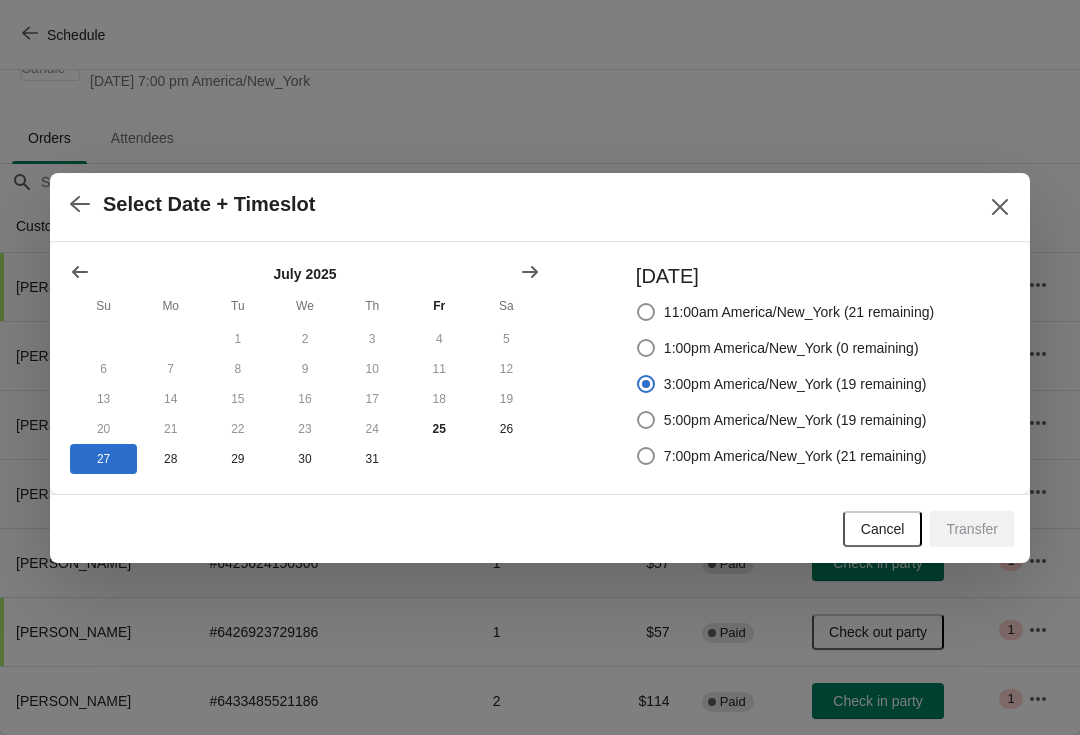 radio on "true" 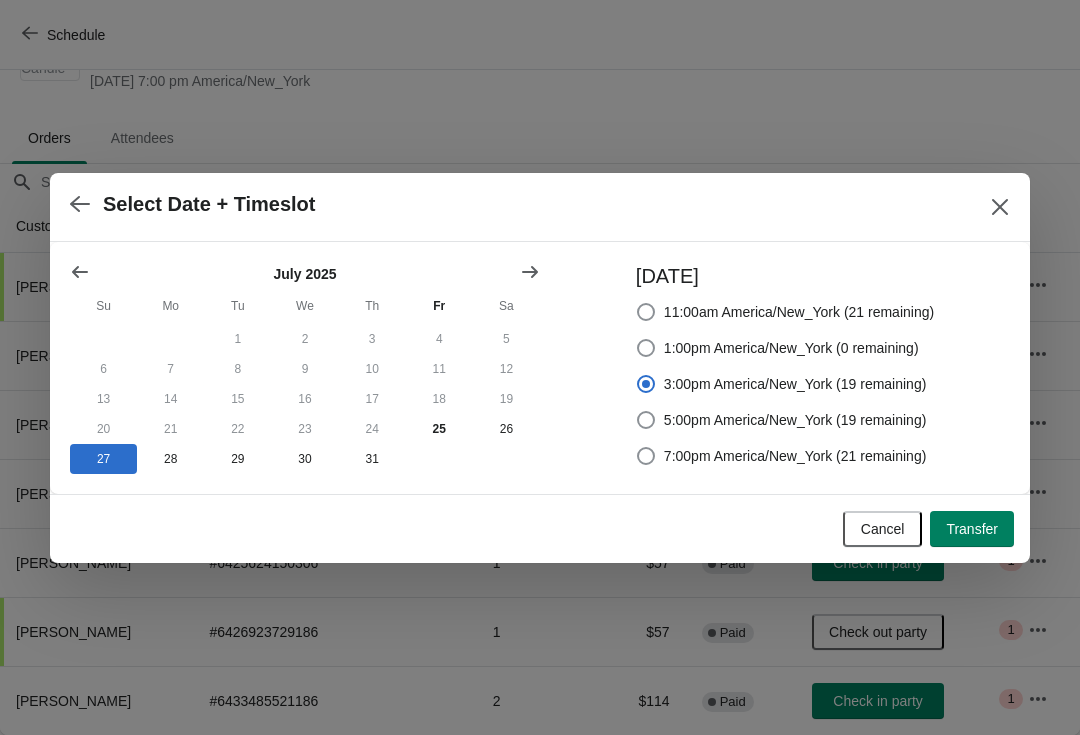 click on "Transfer" at bounding box center (972, 529) 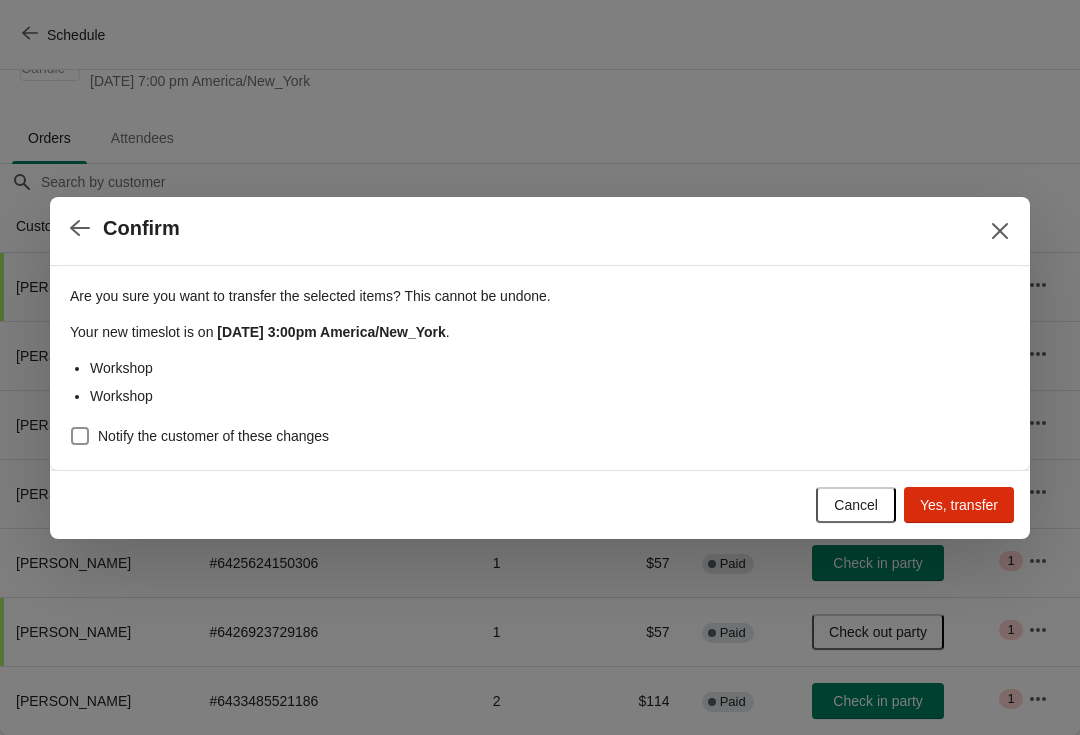 click on "Notify the customer of these changes" at bounding box center (213, 436) 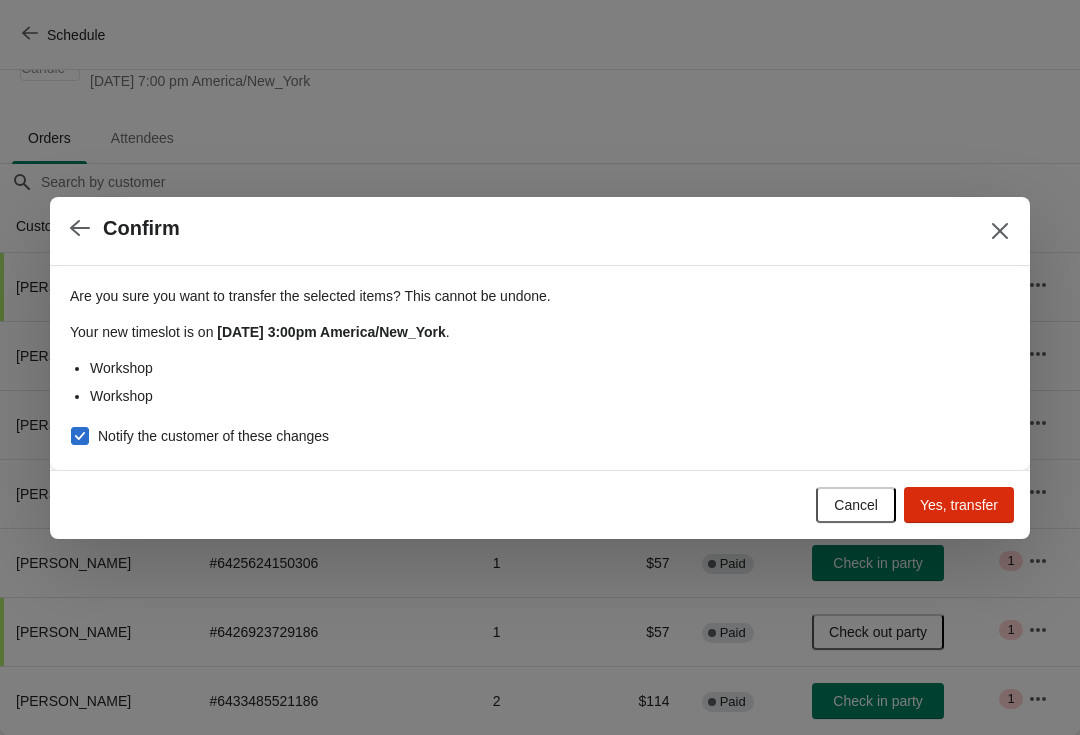 checkbox on "true" 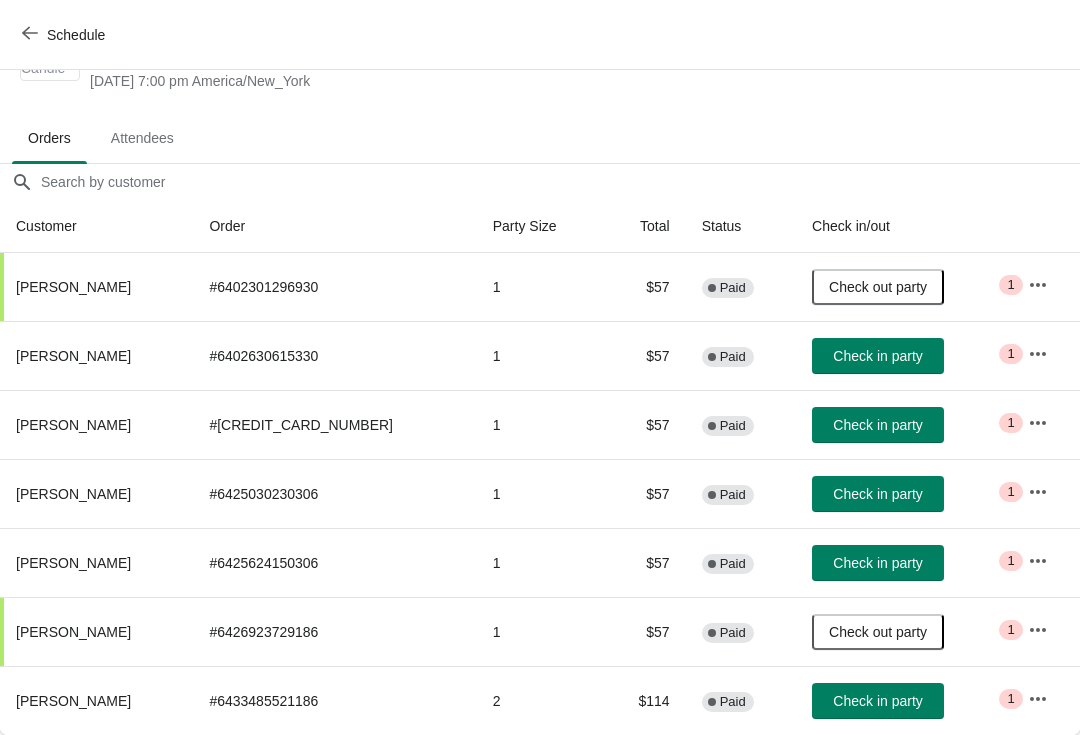 click on "Check in party" at bounding box center (877, 356) 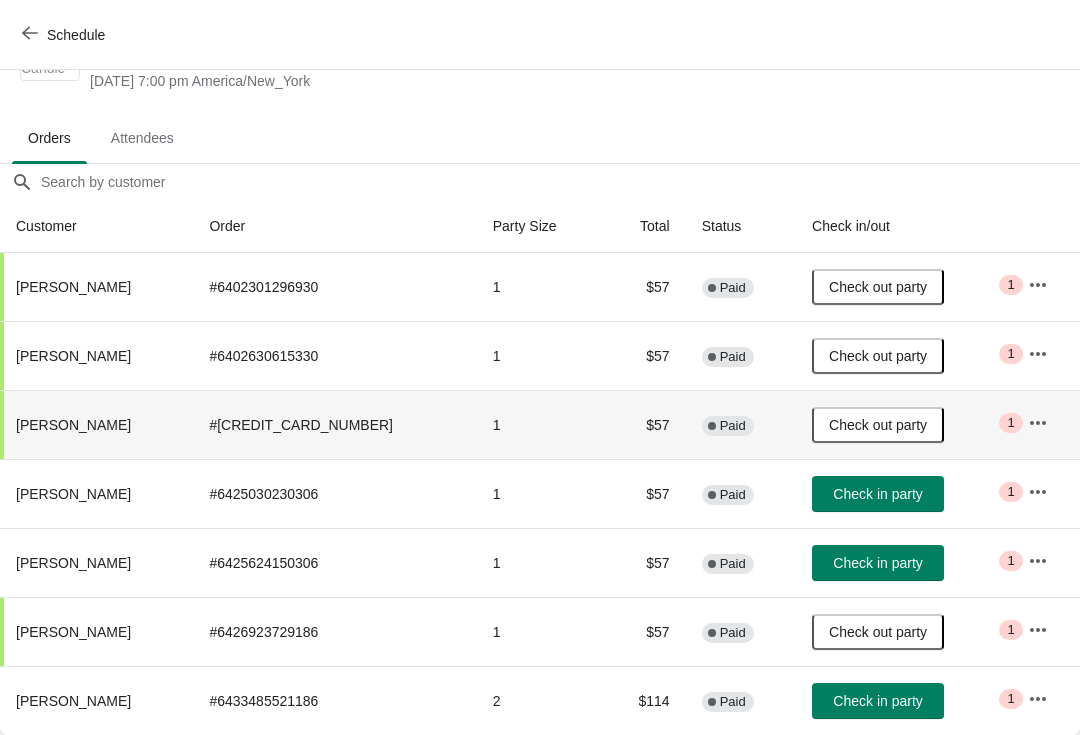 click on "Check in party" at bounding box center (878, 494) 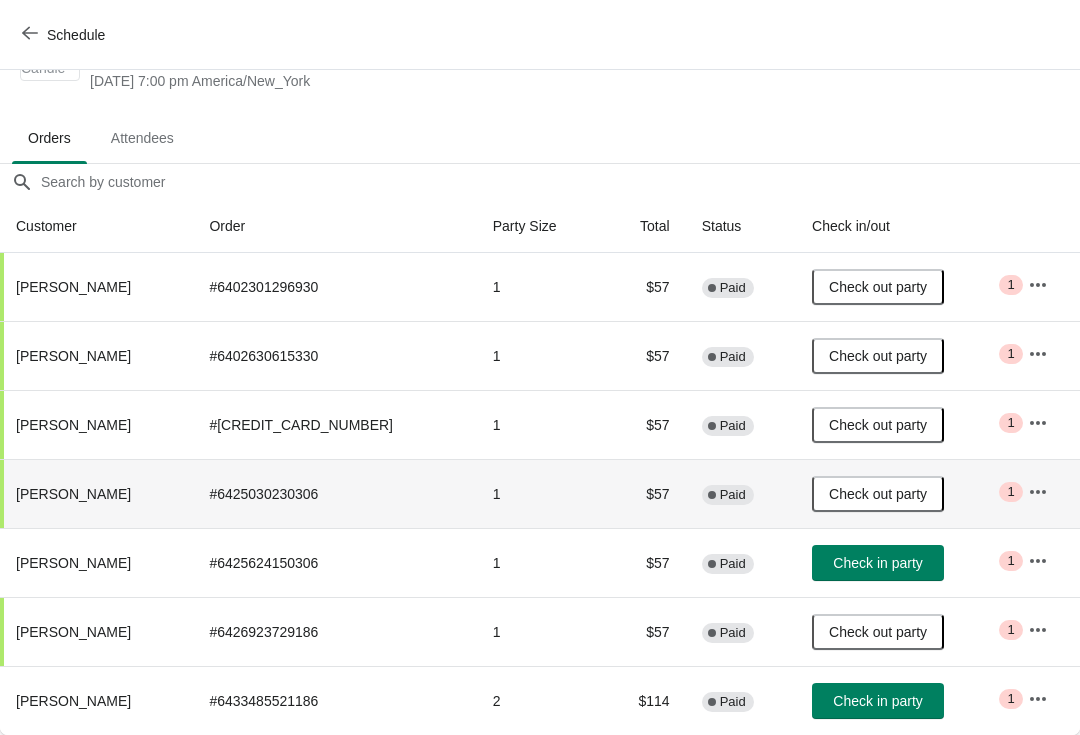 click on "Check in party" at bounding box center (877, 563) 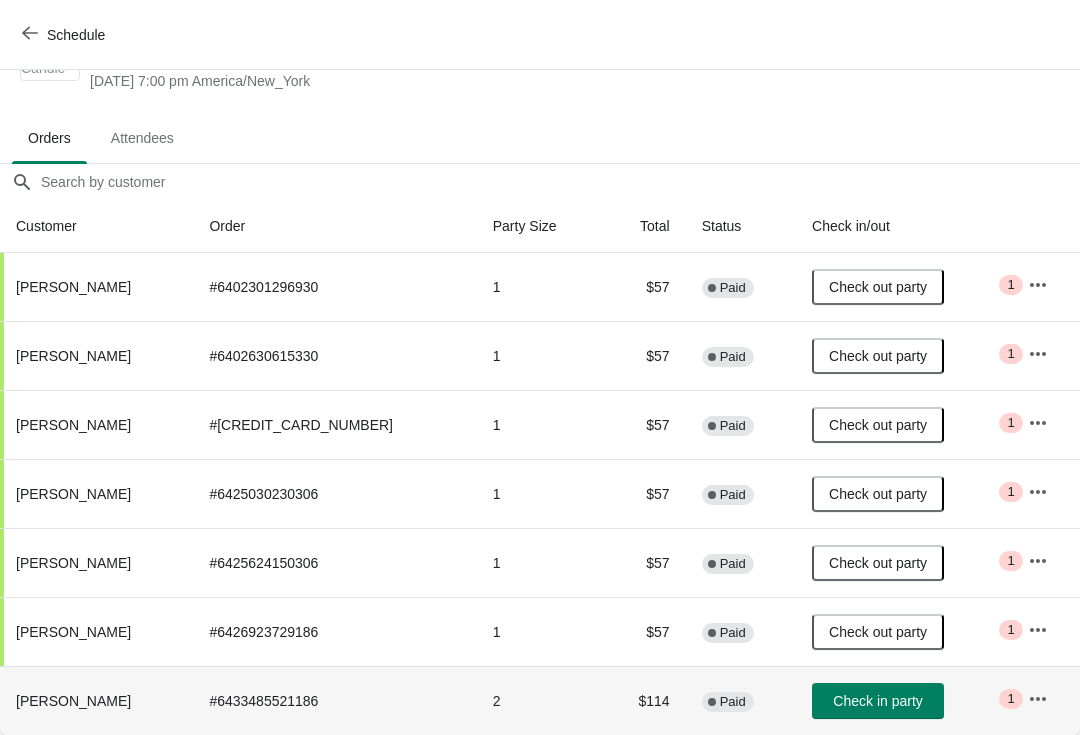 click on "[PERSON_NAME]" at bounding box center [73, 701] 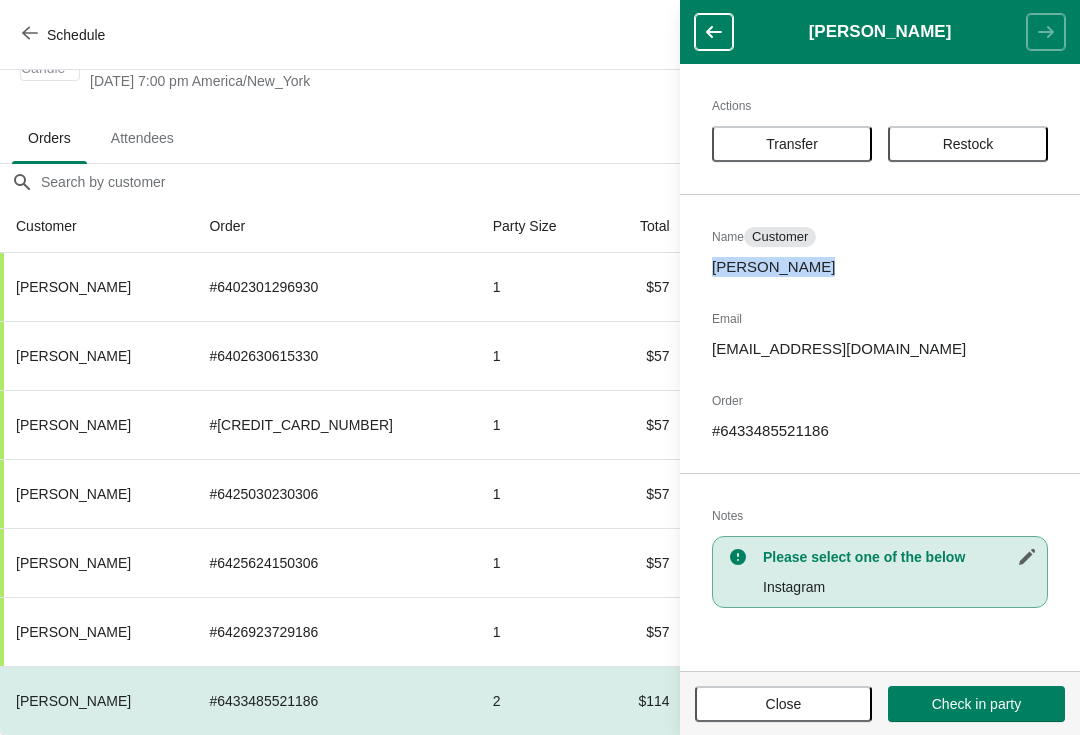 copy on "[PERSON_NAME]" 